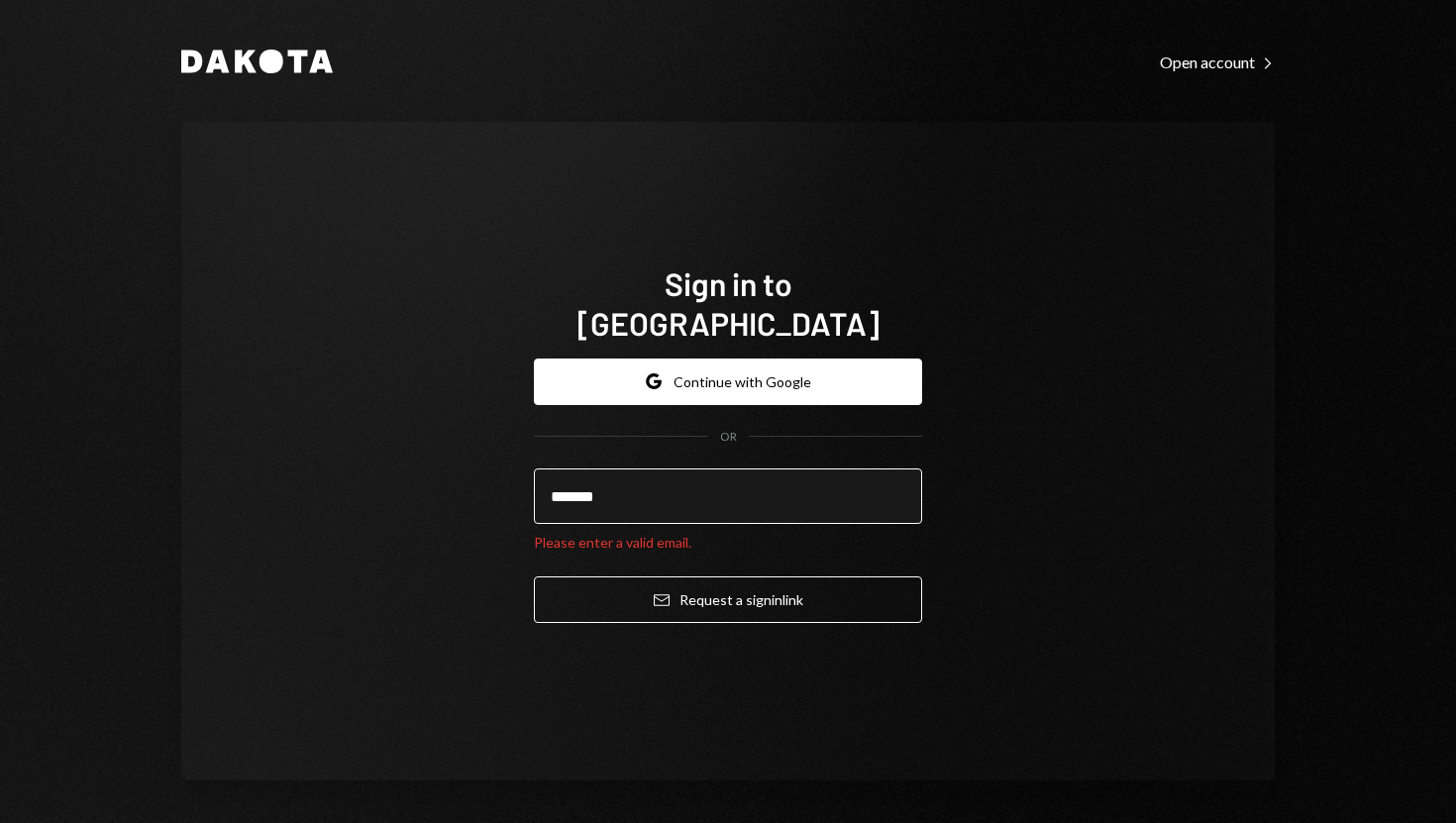 scroll, scrollTop: 0, scrollLeft: 0, axis: both 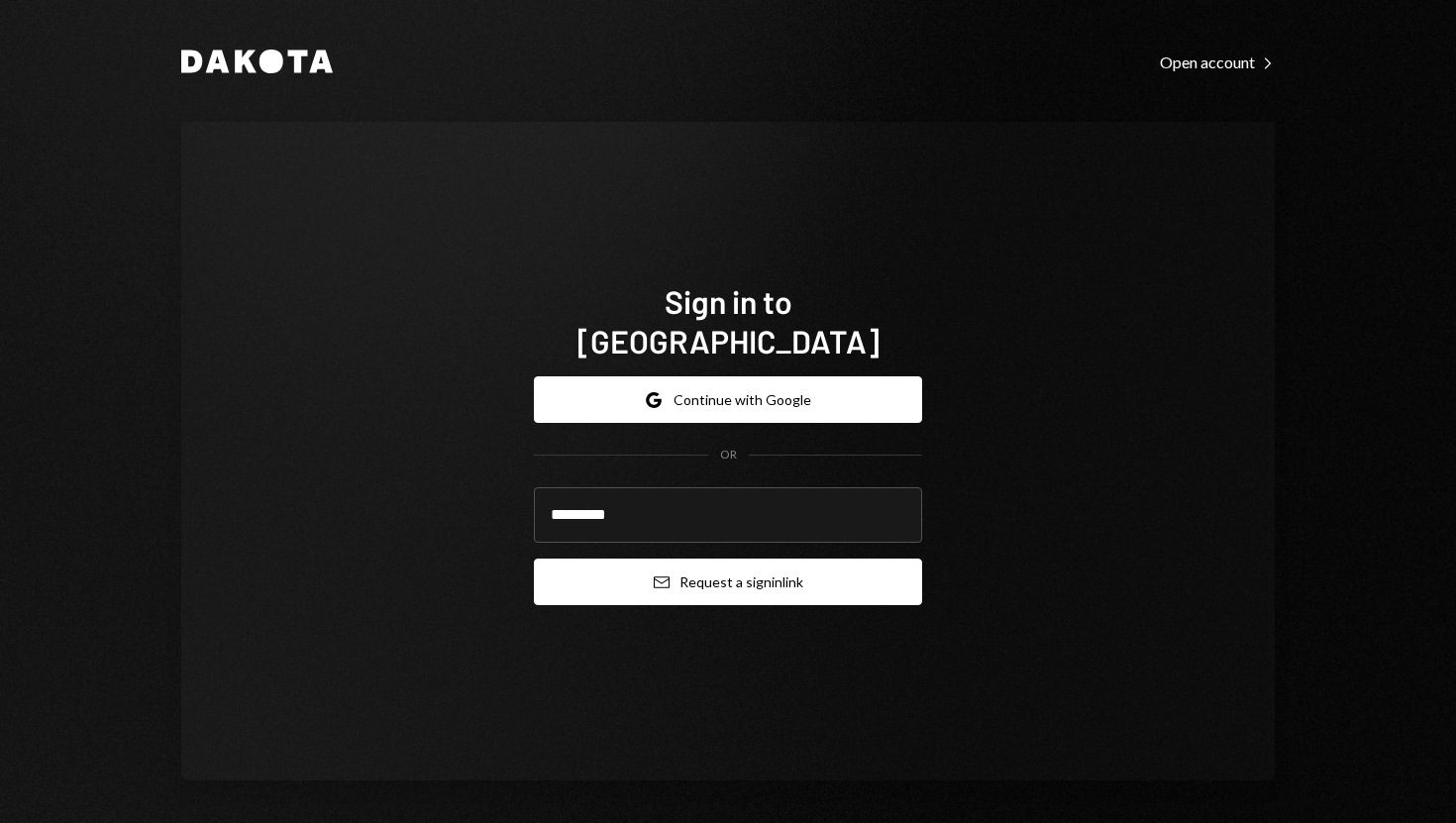 type on "**********" 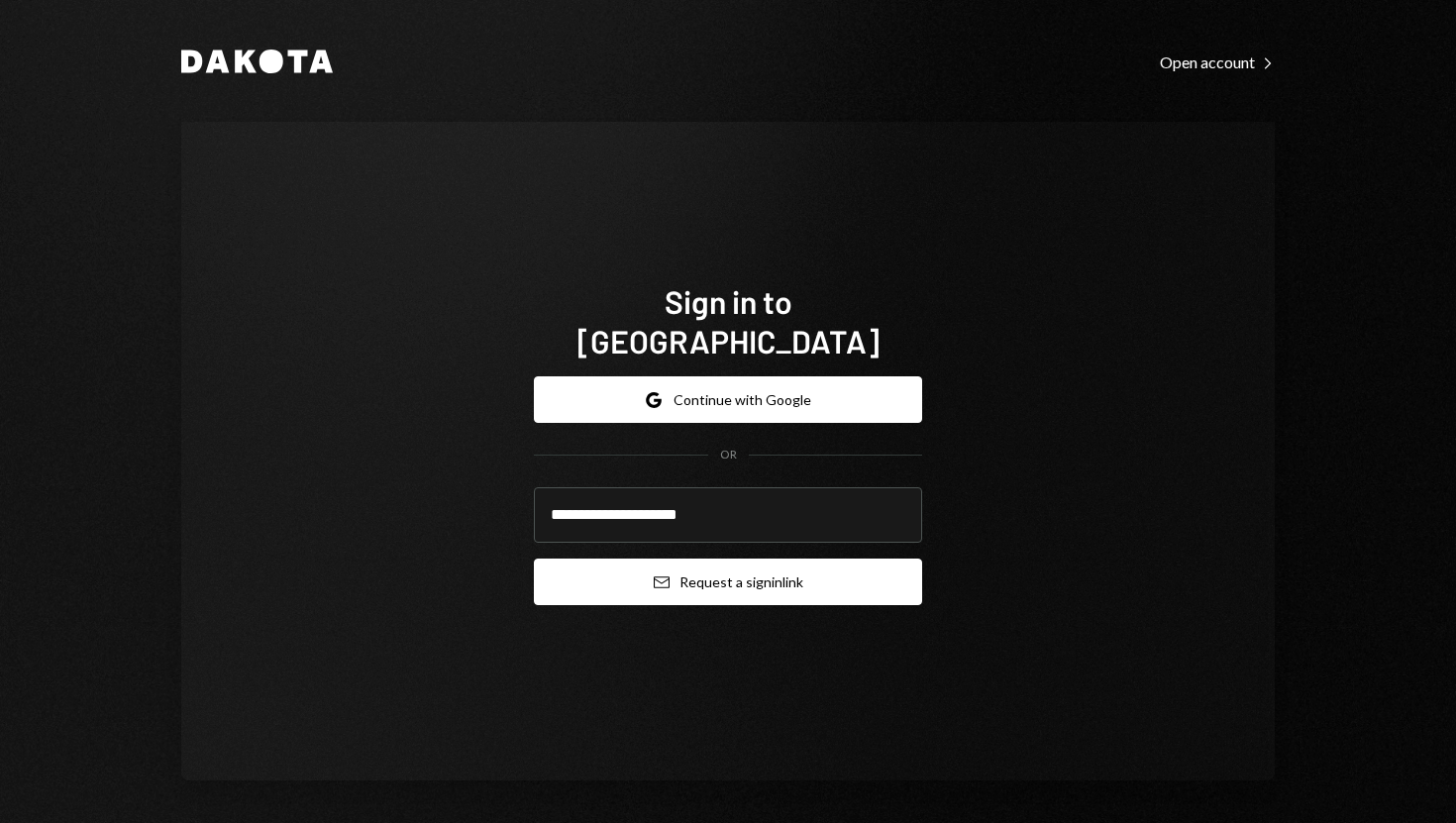 click on "Email Request a sign  in  link" at bounding box center (728, 581) 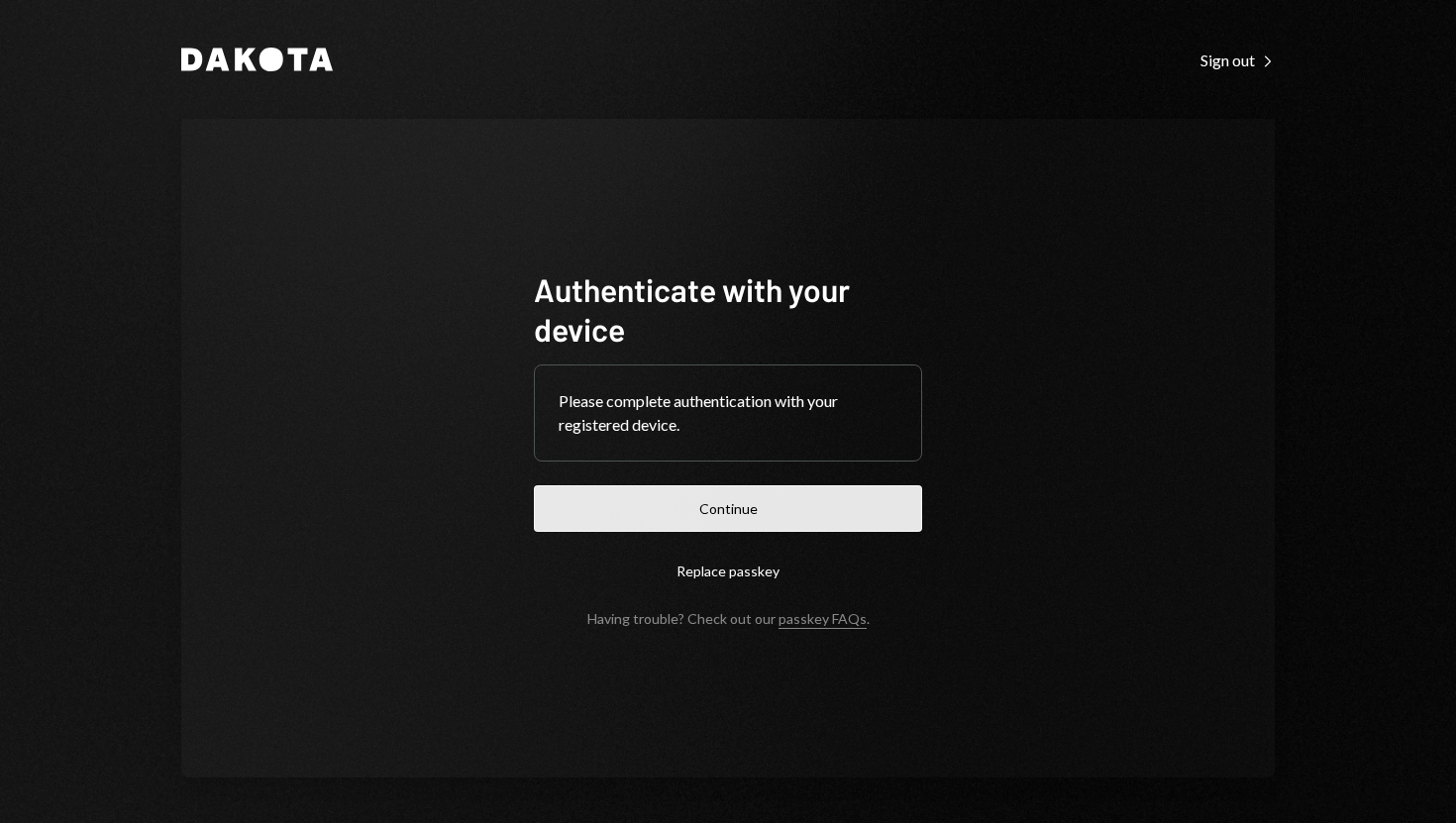 scroll, scrollTop: 0, scrollLeft: 0, axis: both 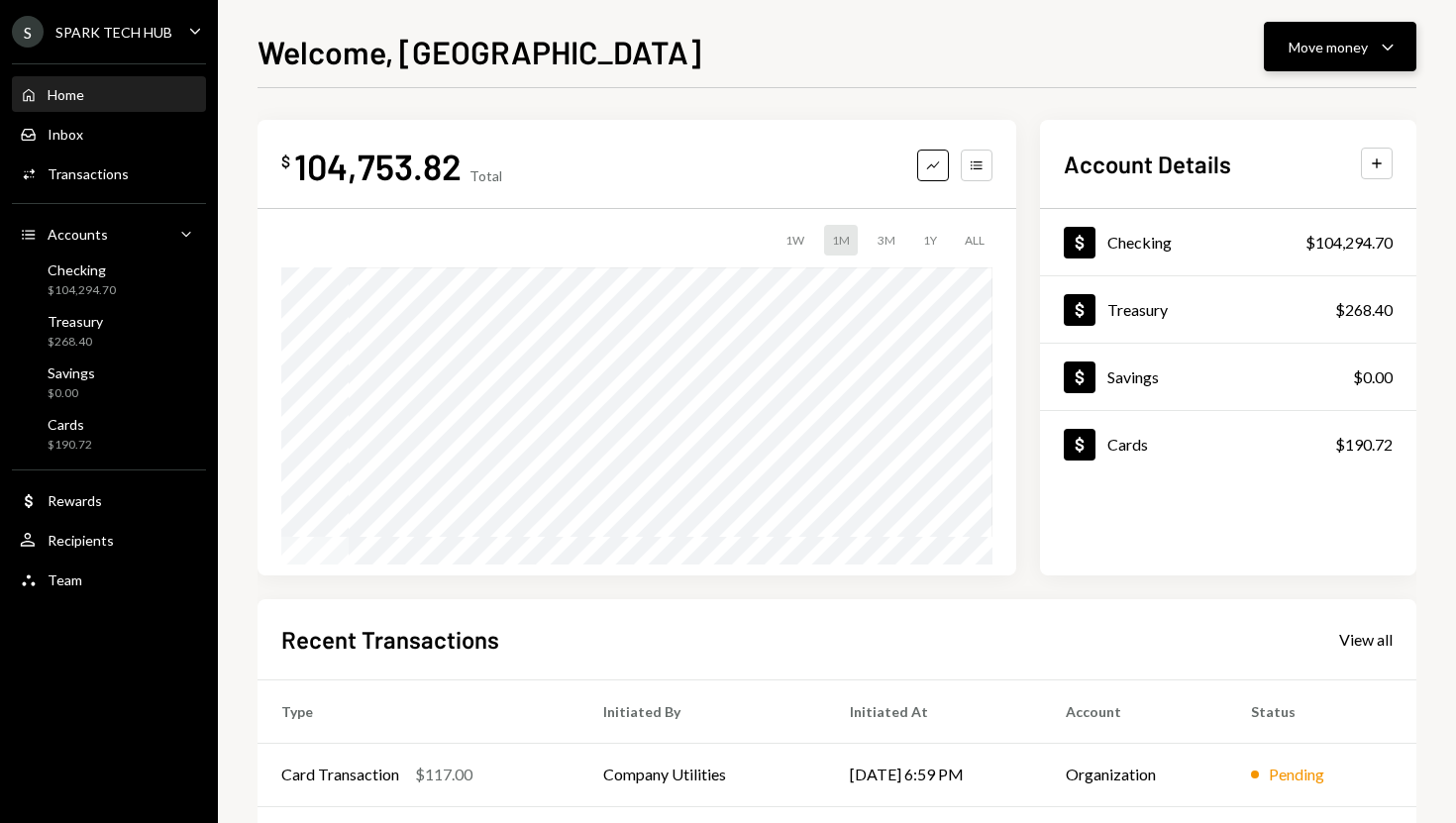 click on "Move money" at bounding box center (1328, 47) 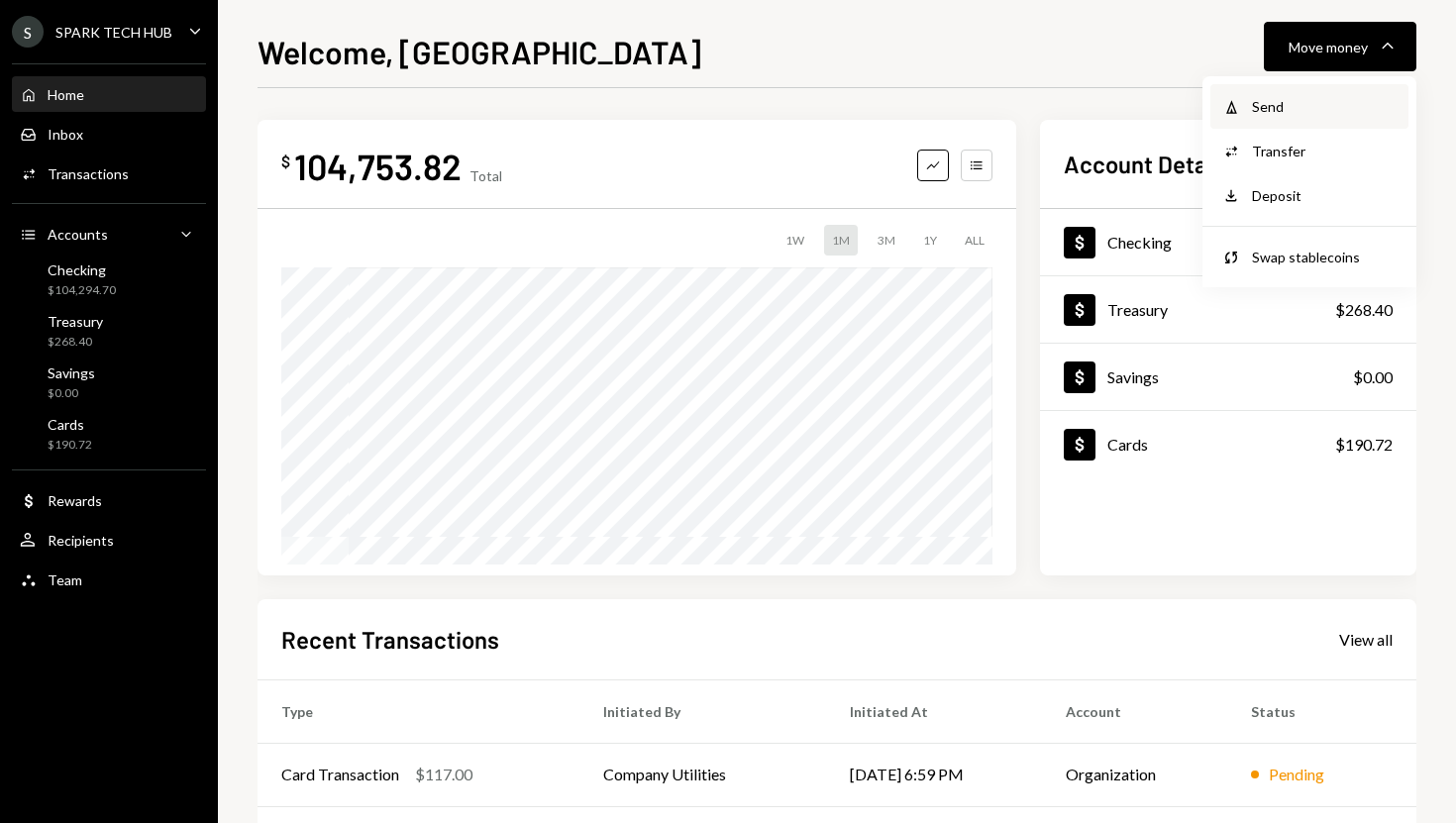 click on "Send" at bounding box center [1324, 106] 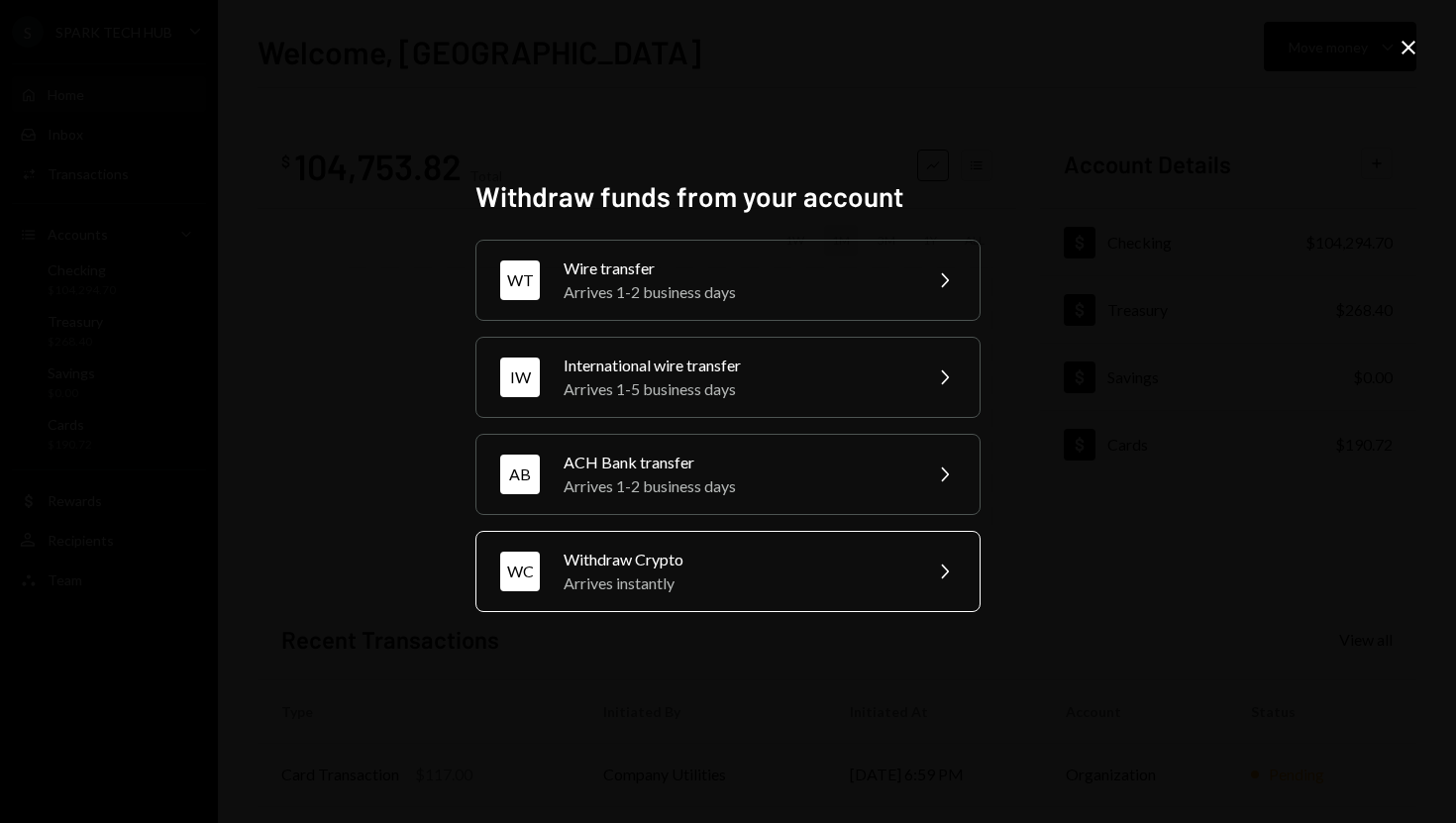 click on "Withdraw Crypto" at bounding box center [736, 560] 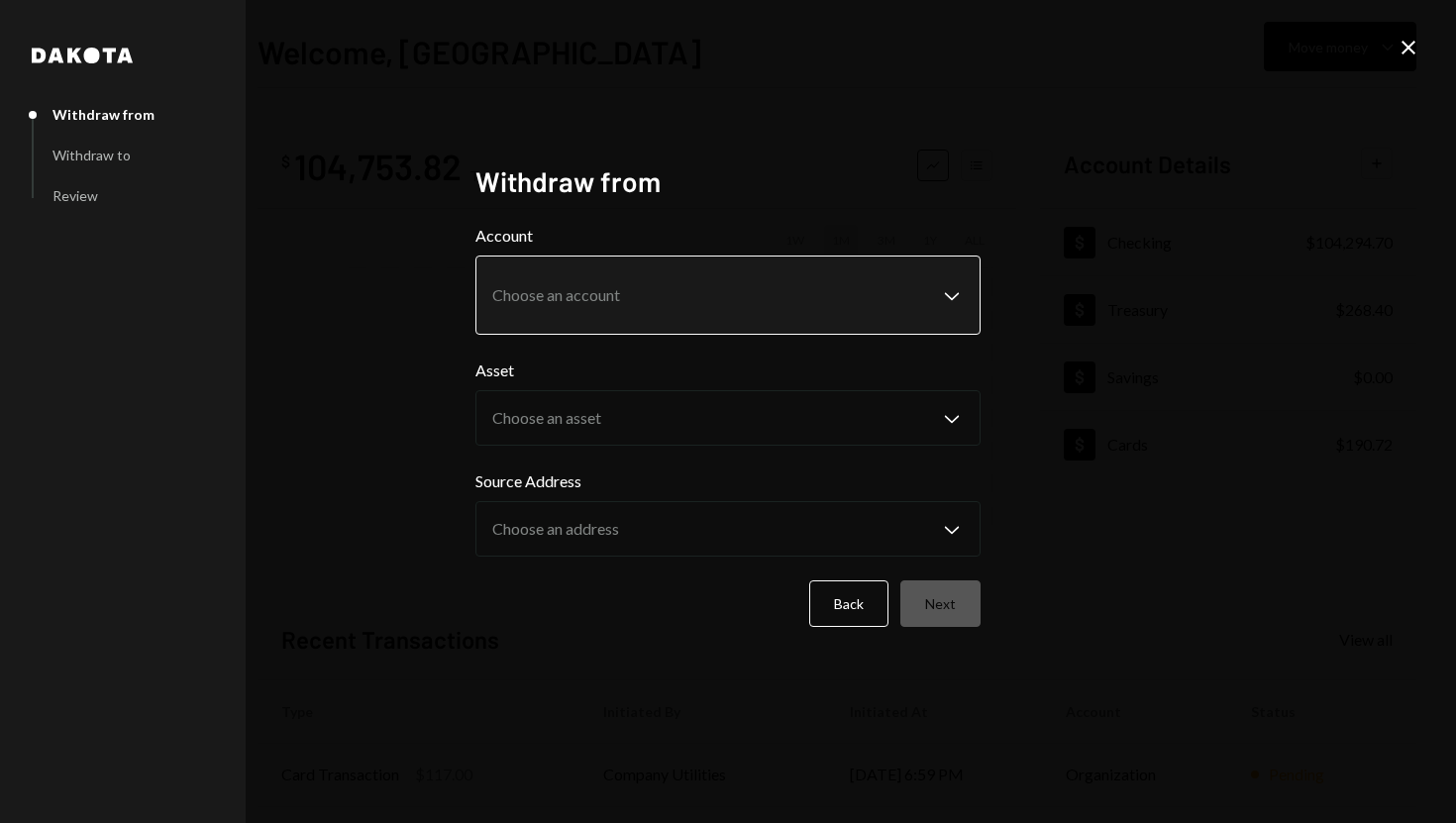 click on "S SPARK TECH HUB Caret Down Home Home Inbox Inbox Activities Transactions Accounts Accounts Caret Down Checking $104,294.70 Treasury $268.40 Savings $0.00 Cards $190.72 Dollar Rewards User Recipients Team Team Welcome, [PERSON_NAME] Move money Caret Down $ 104,753.82 Total Graph Accounts 1W 1M 3M 1Y ALL Account Details Plus Dollar Checking $104,294.70 Dollar Treasury $268.40 Dollar Savings $0.00 Dollar Cards $190.72 Recent Transactions View all Type Initiated By Initiated At Account Status Card Transaction $117.00 Company Utilities [DATE] 6:59 PM Organization Pending Deposit 100,000  USDC 0xf89d...5EaA40 Copy [DATE] 4:33 PM Checking Completed Bank Payment $12,061.90 [PERSON_NAME] [DATE] 2:49 PM Checking Completed Bank Payment $3,908.20 [PERSON_NAME] [DATE] 2:05 PM Checking Completed Bank Payment $20.00 [PERSON_NAME] [DATE] 2:03 PM Checking Completed /dashboard   Dakota Withdraw from Withdraw to Review Withdraw from Account Choose an account Chevron Down Asset Choose an asset Chevron Down Back" at bounding box center [728, 411] 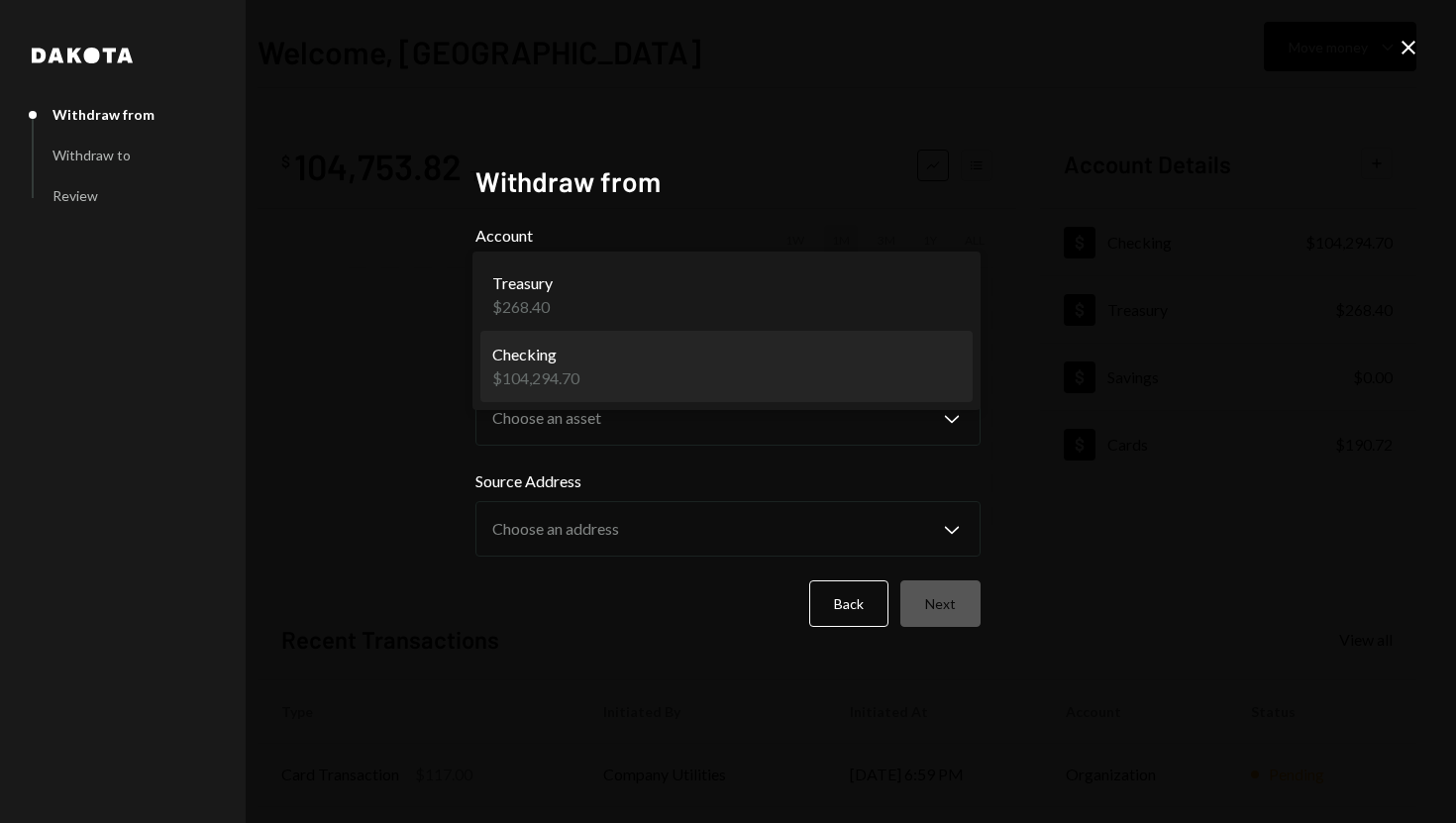 select on "**********" 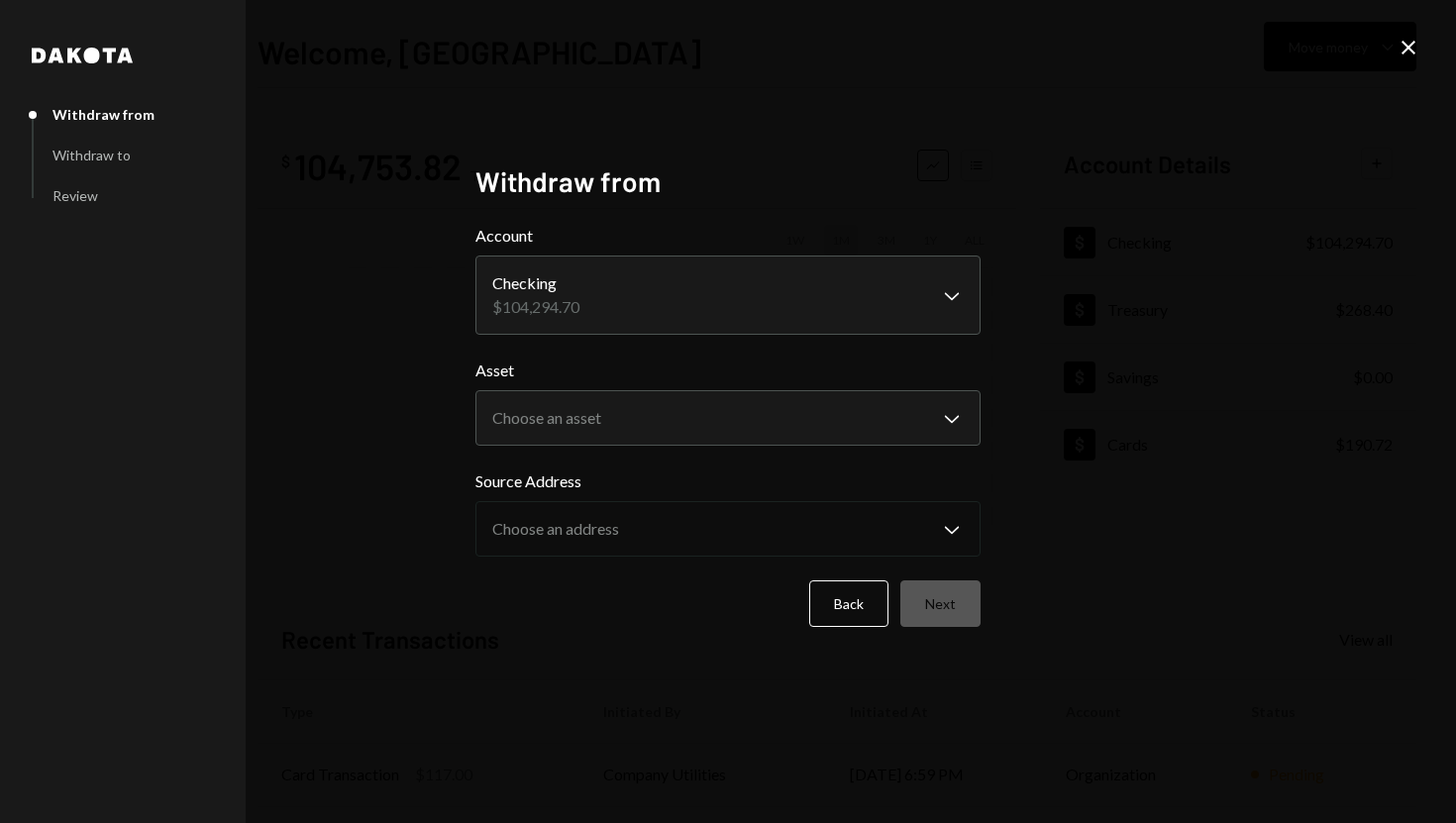 click on "**********" at bounding box center (728, 425) 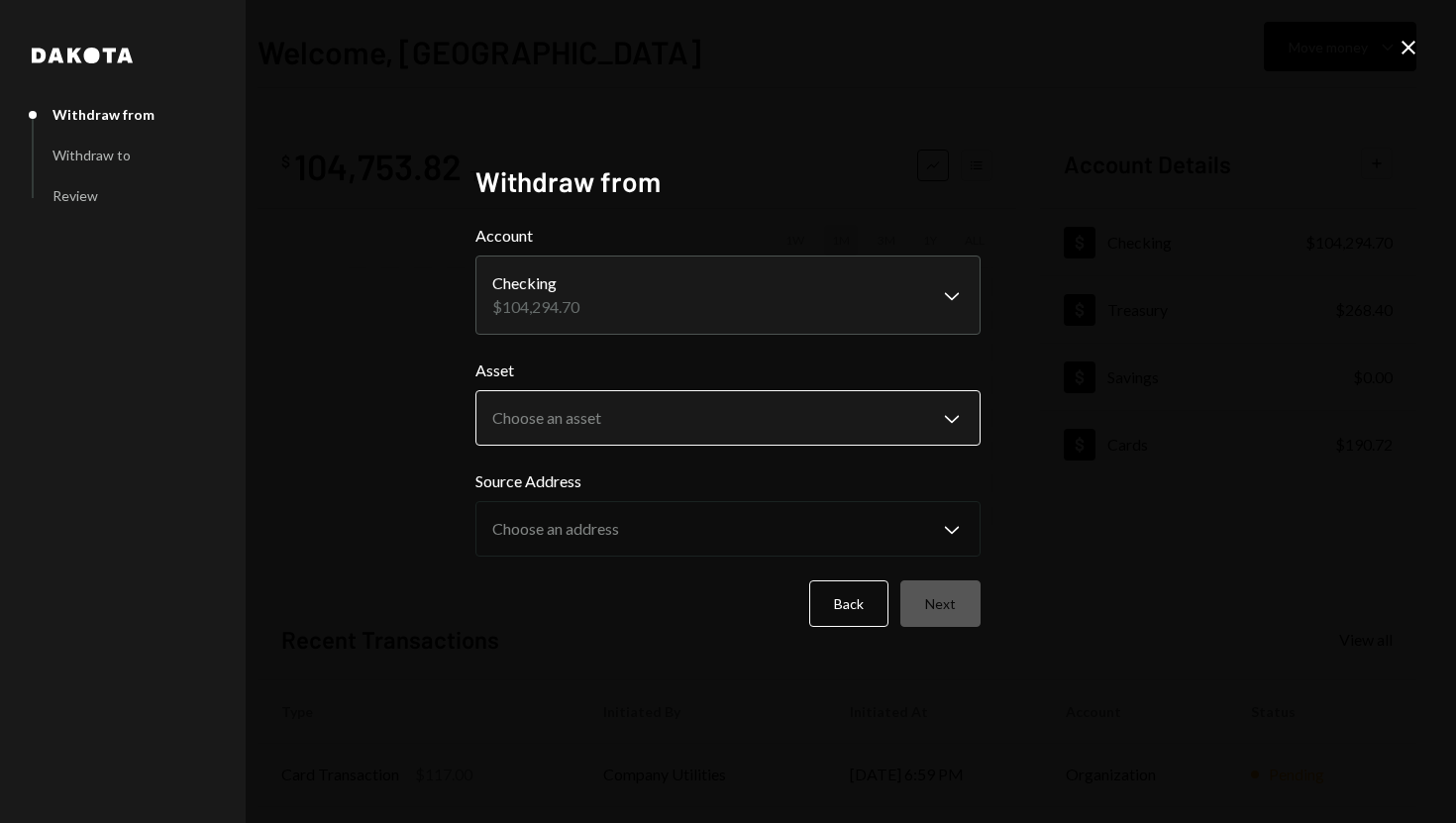 click on "**********" at bounding box center [728, 411] 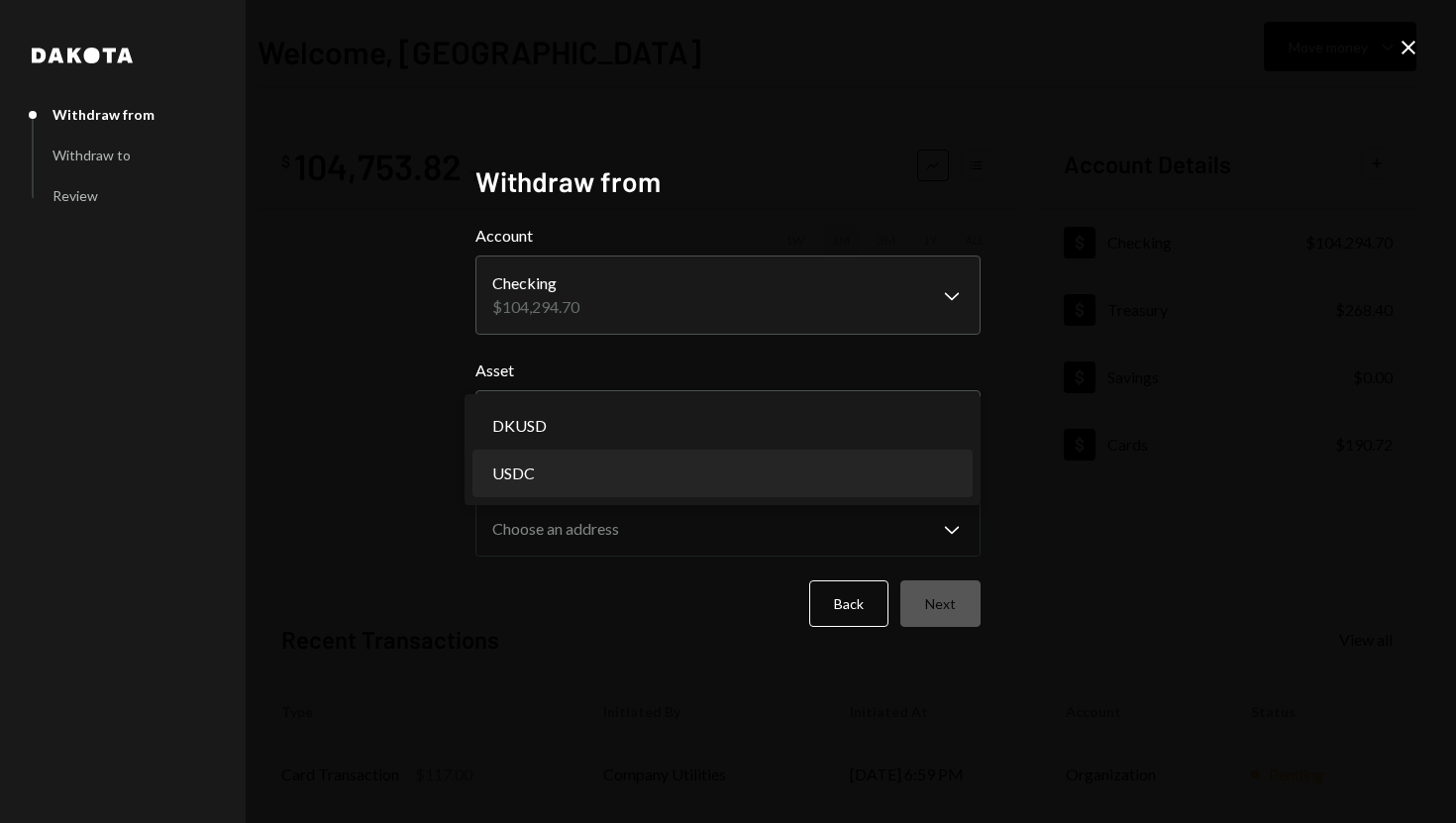 select on "****" 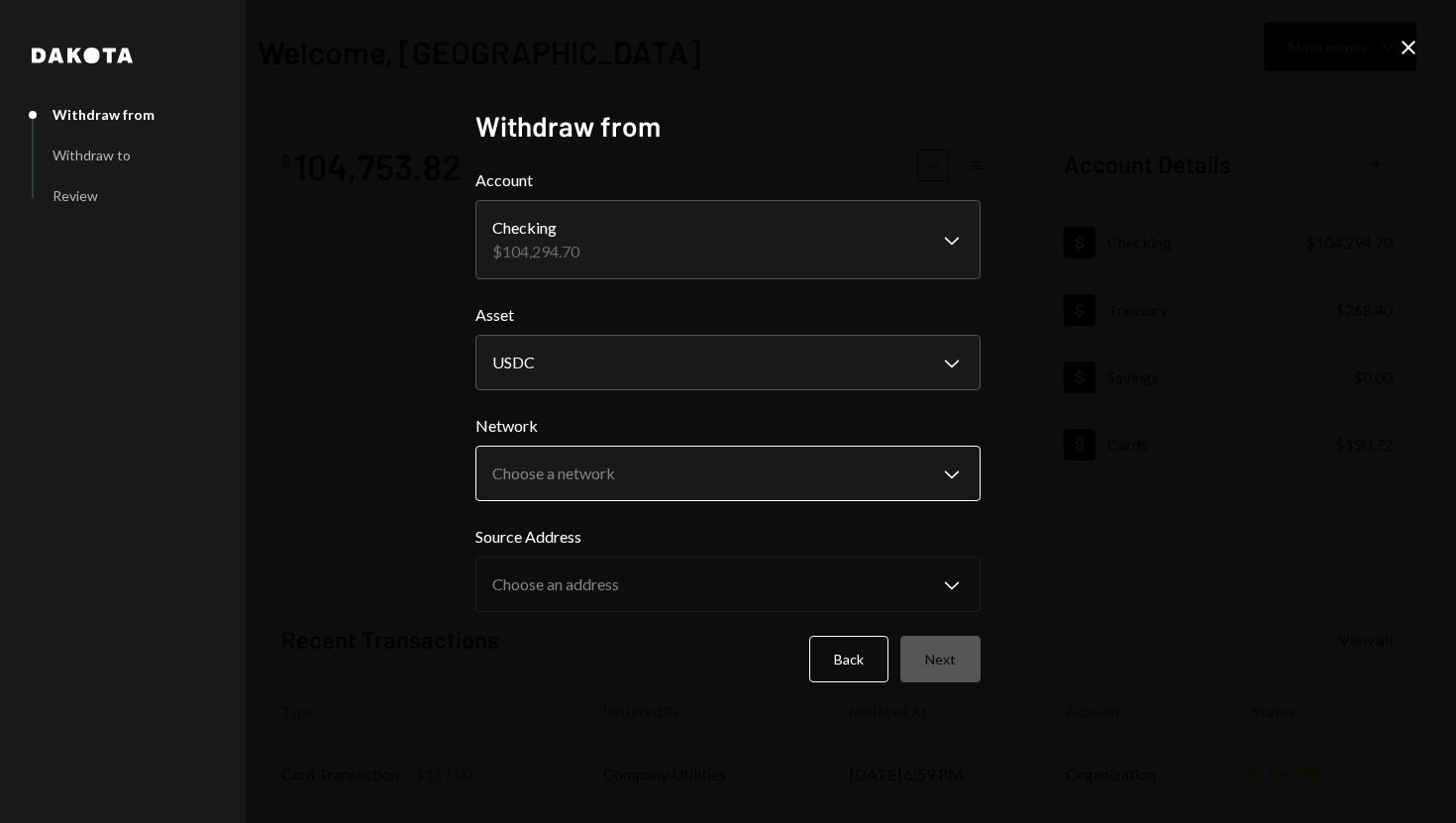click on "**********" at bounding box center [728, 411] 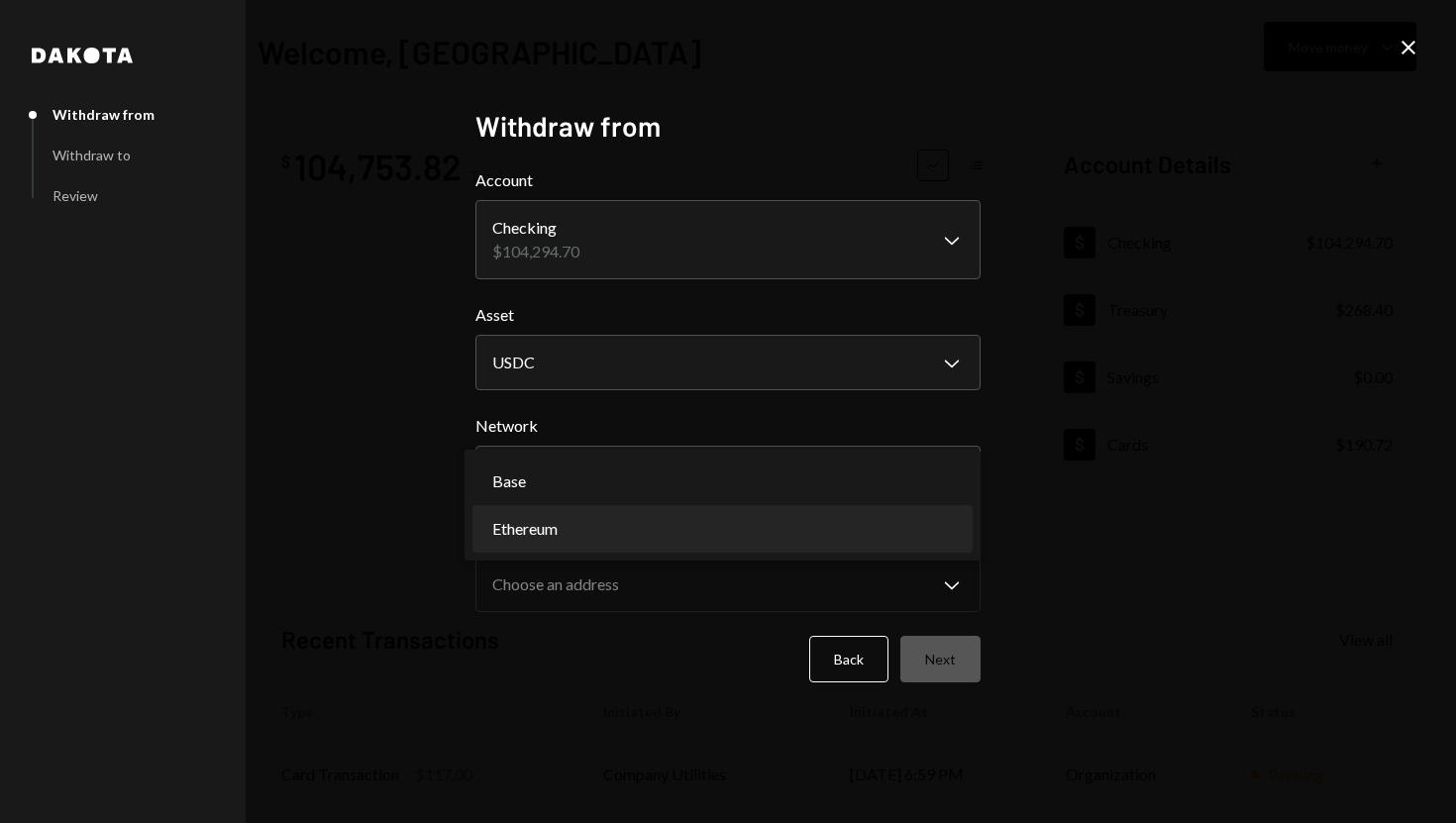 select on "**********" 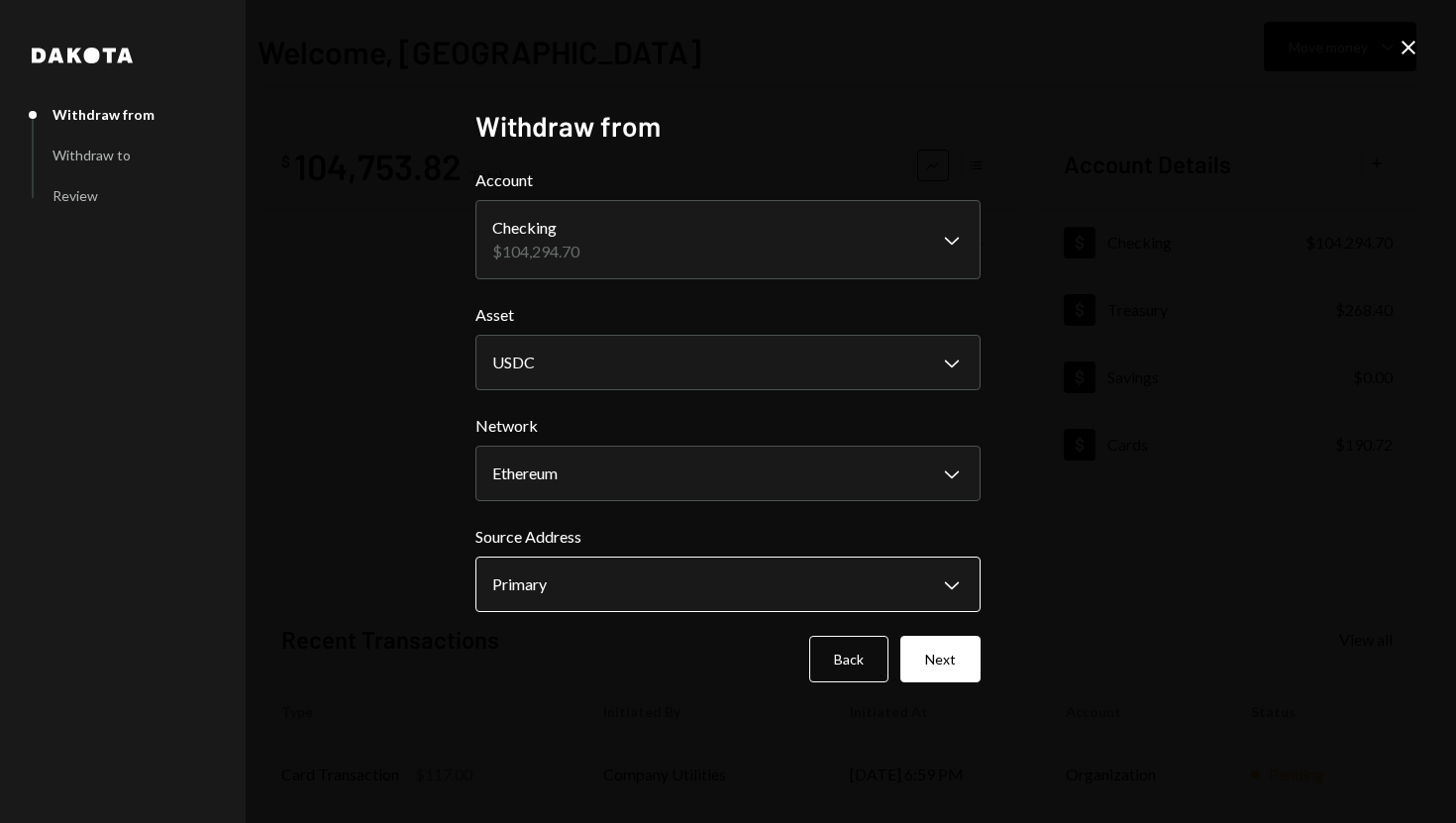 click on "**********" at bounding box center [728, 411] 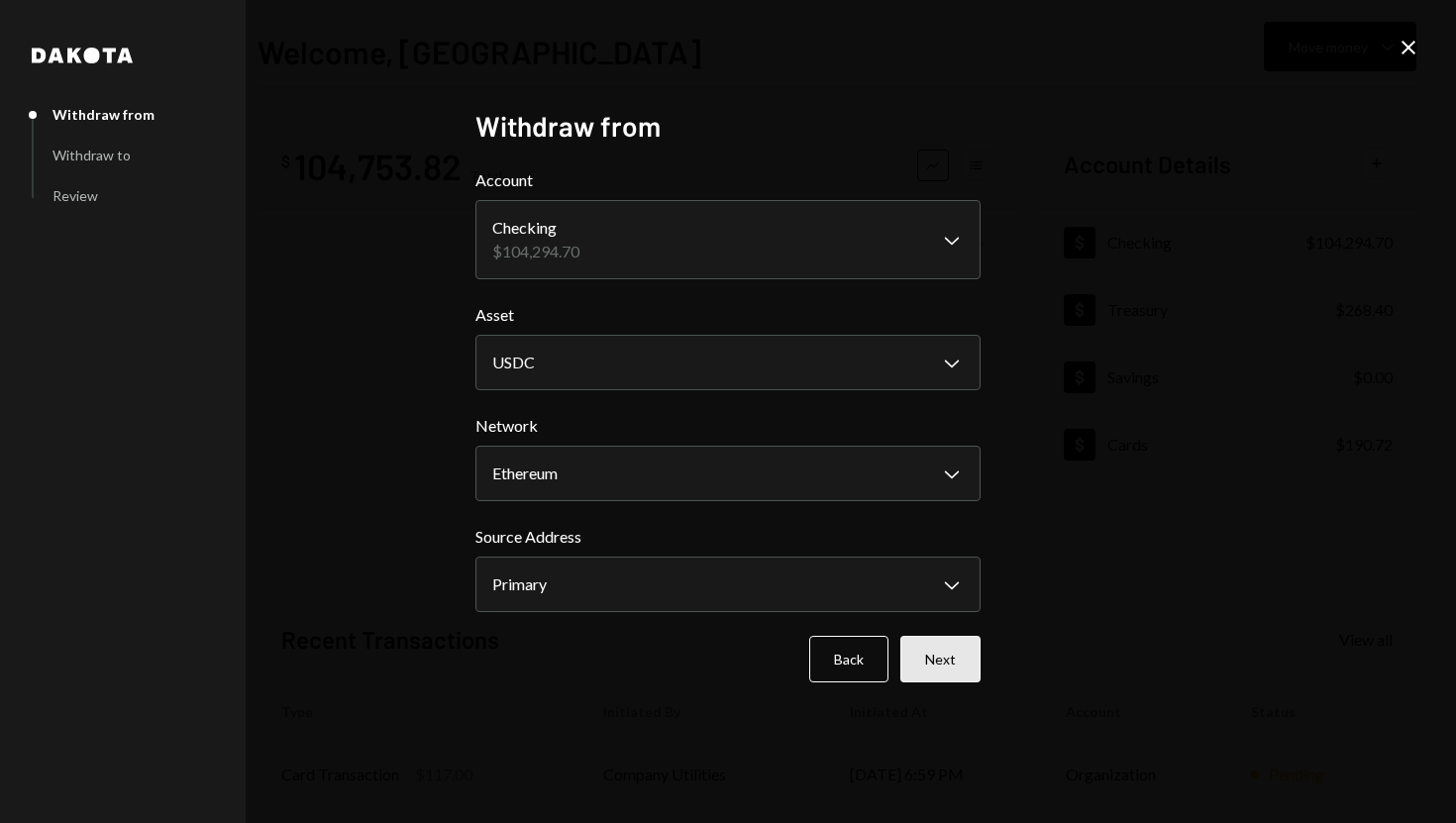 click on "Next" at bounding box center (940, 659) 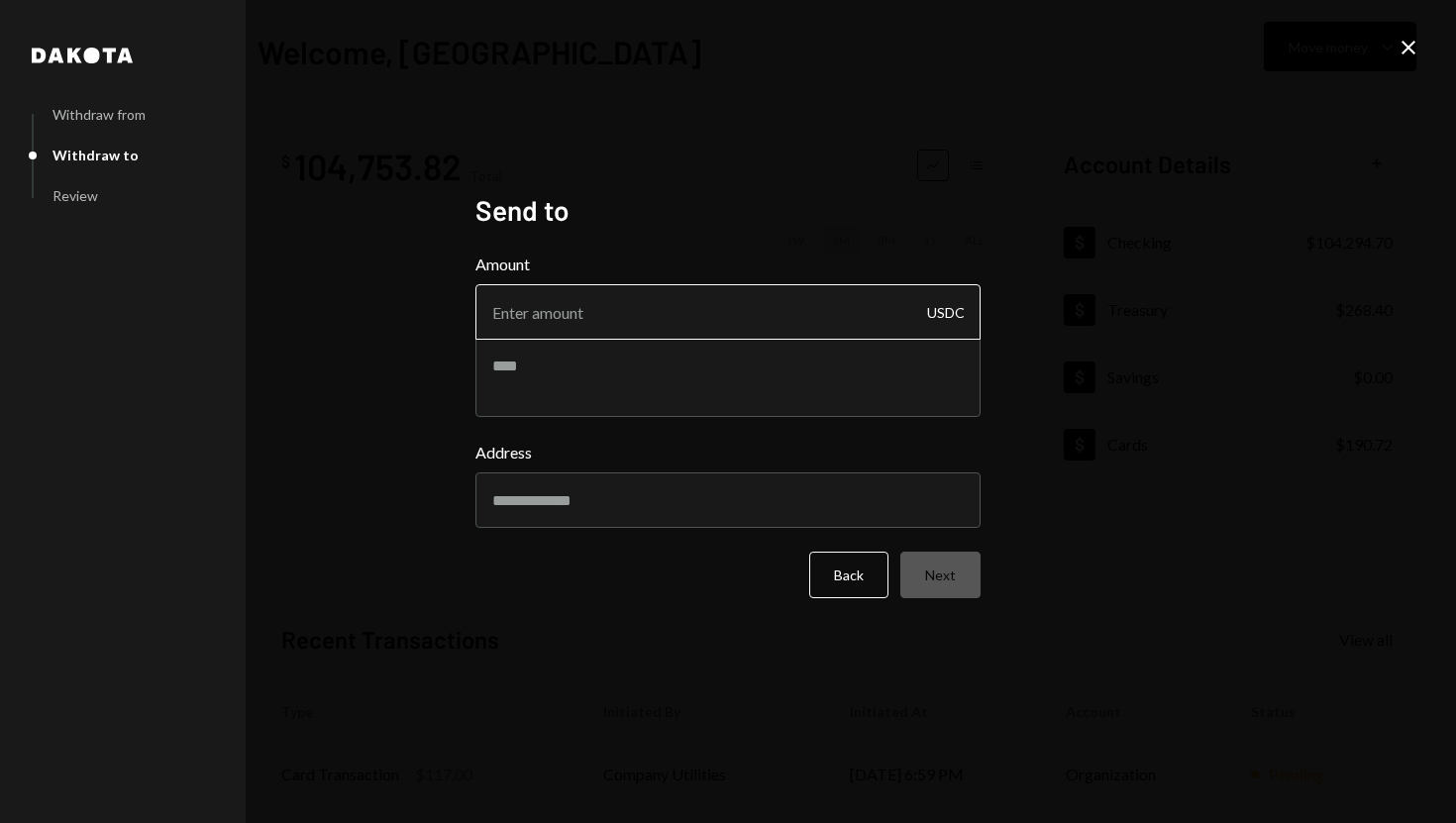 click on "Amount" at bounding box center [728, 312] 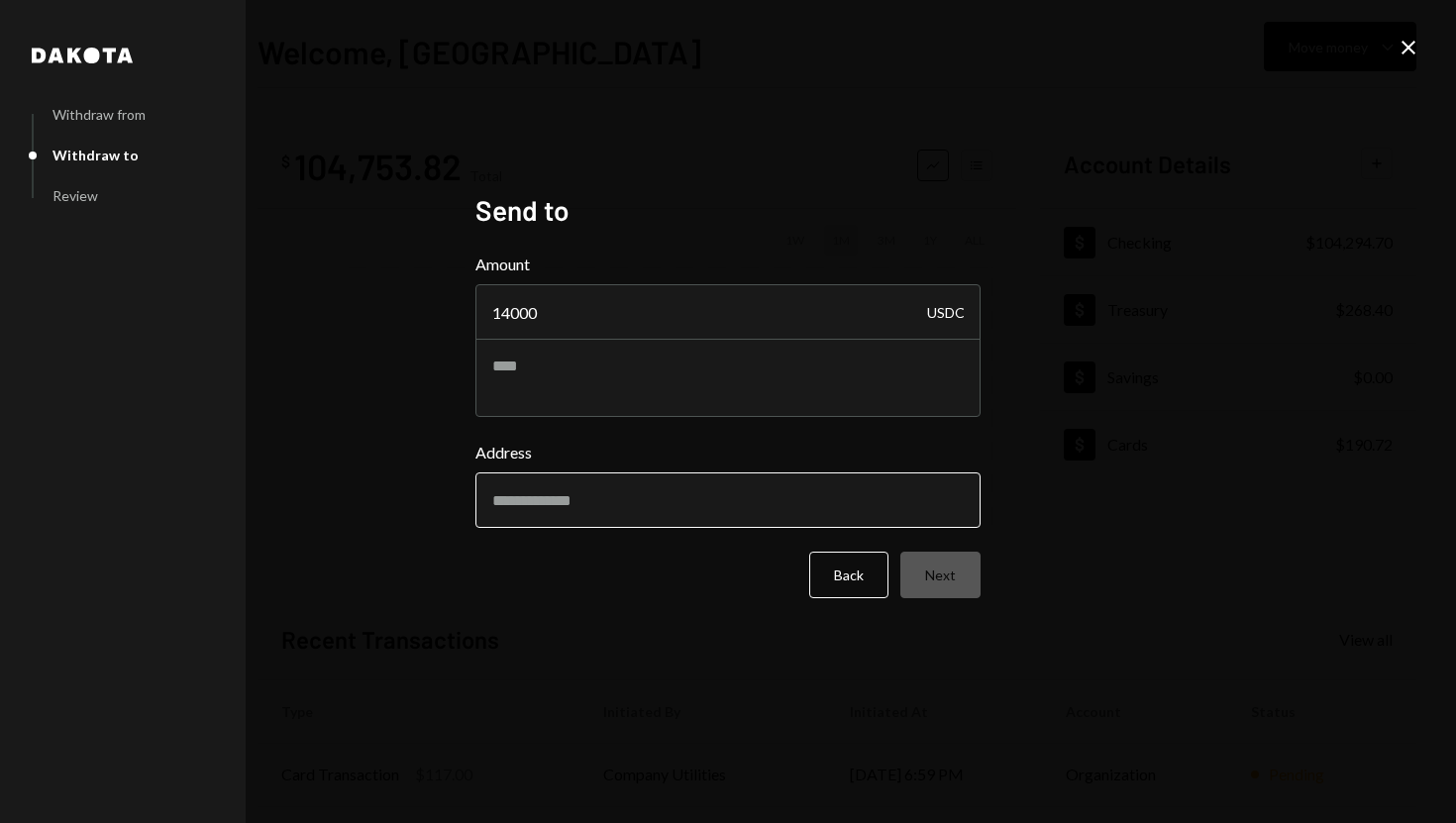 type on "14000" 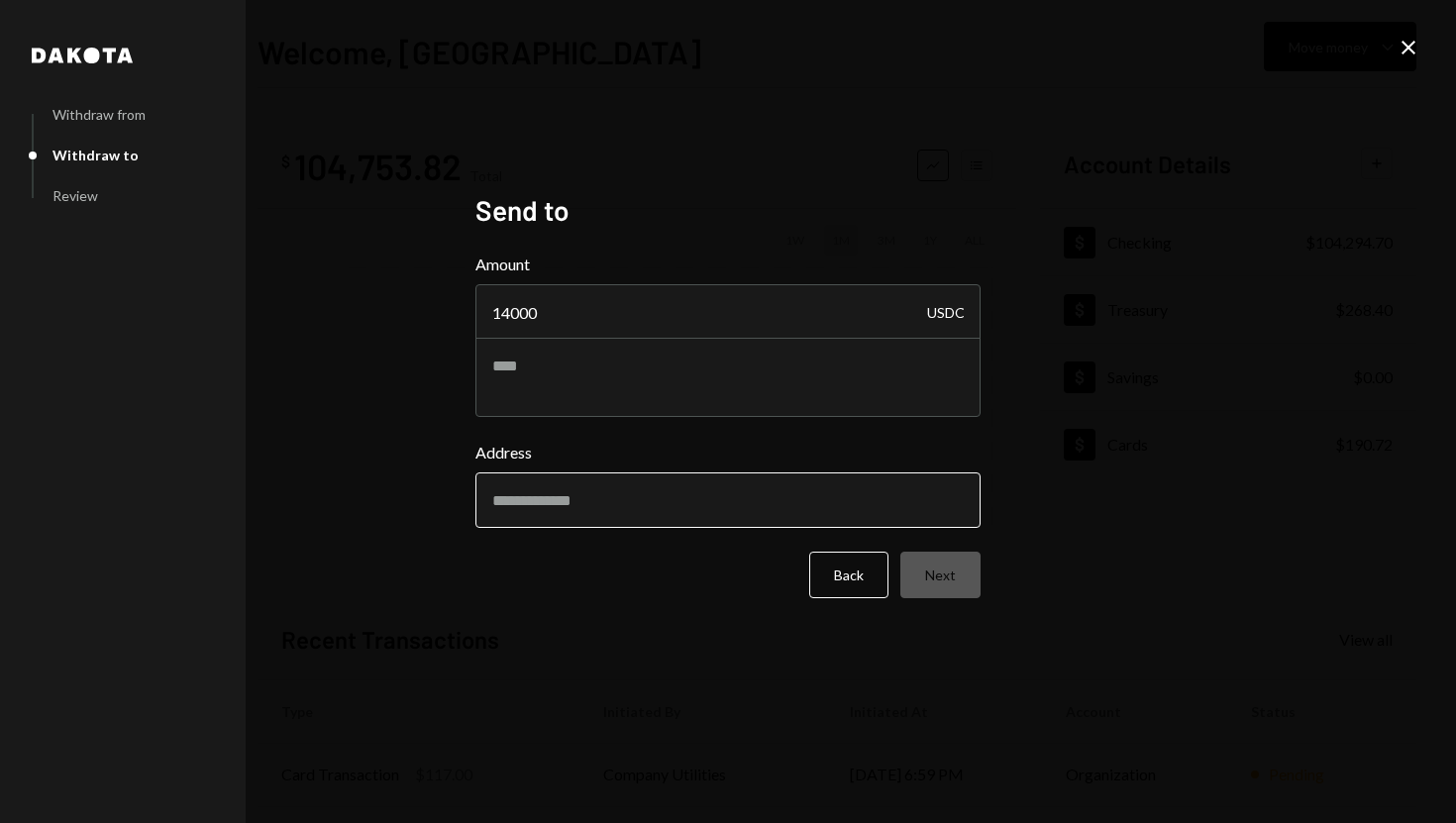 click on "Address" at bounding box center [728, 500] 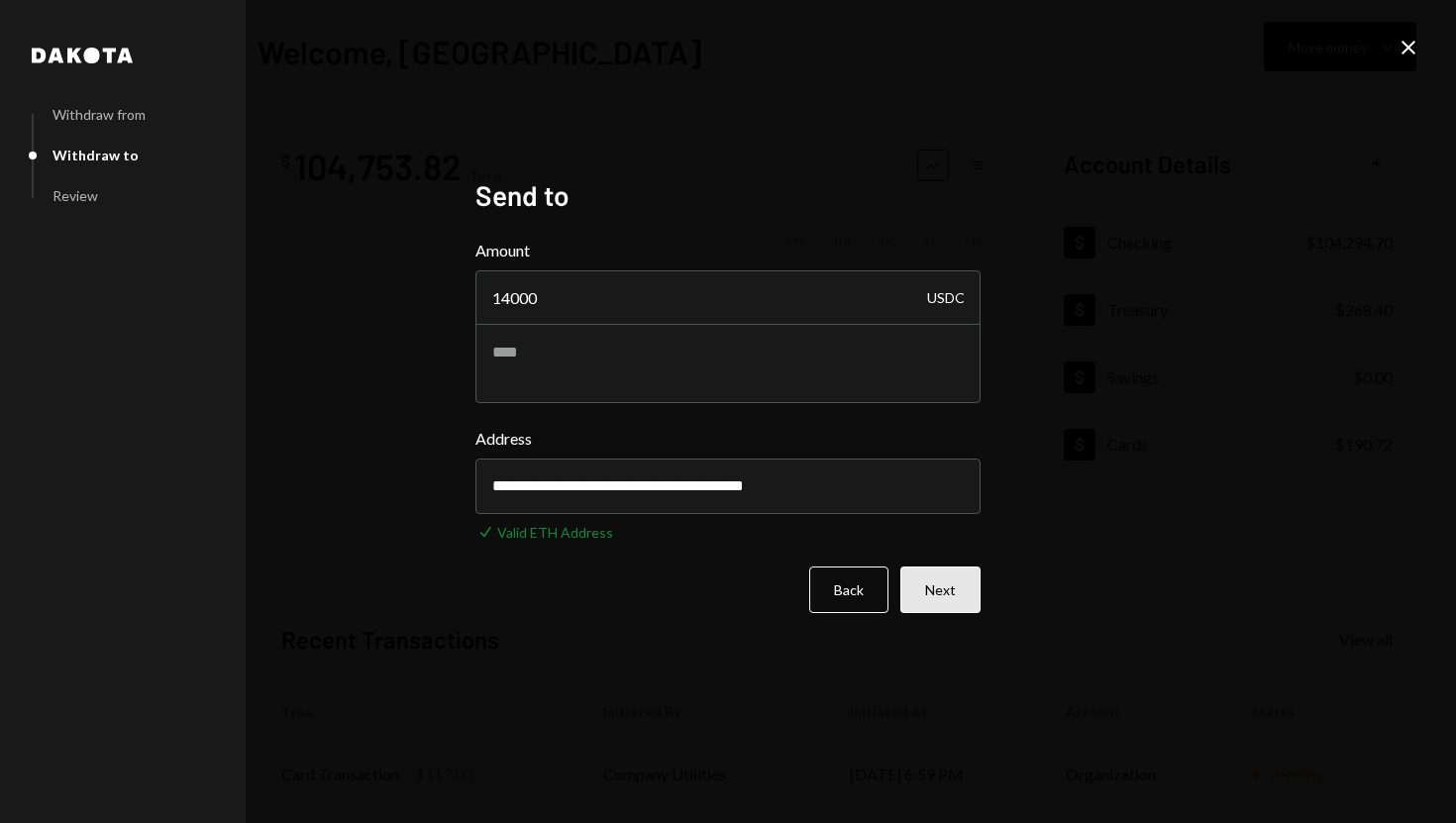 click on "Next" at bounding box center [940, 589] 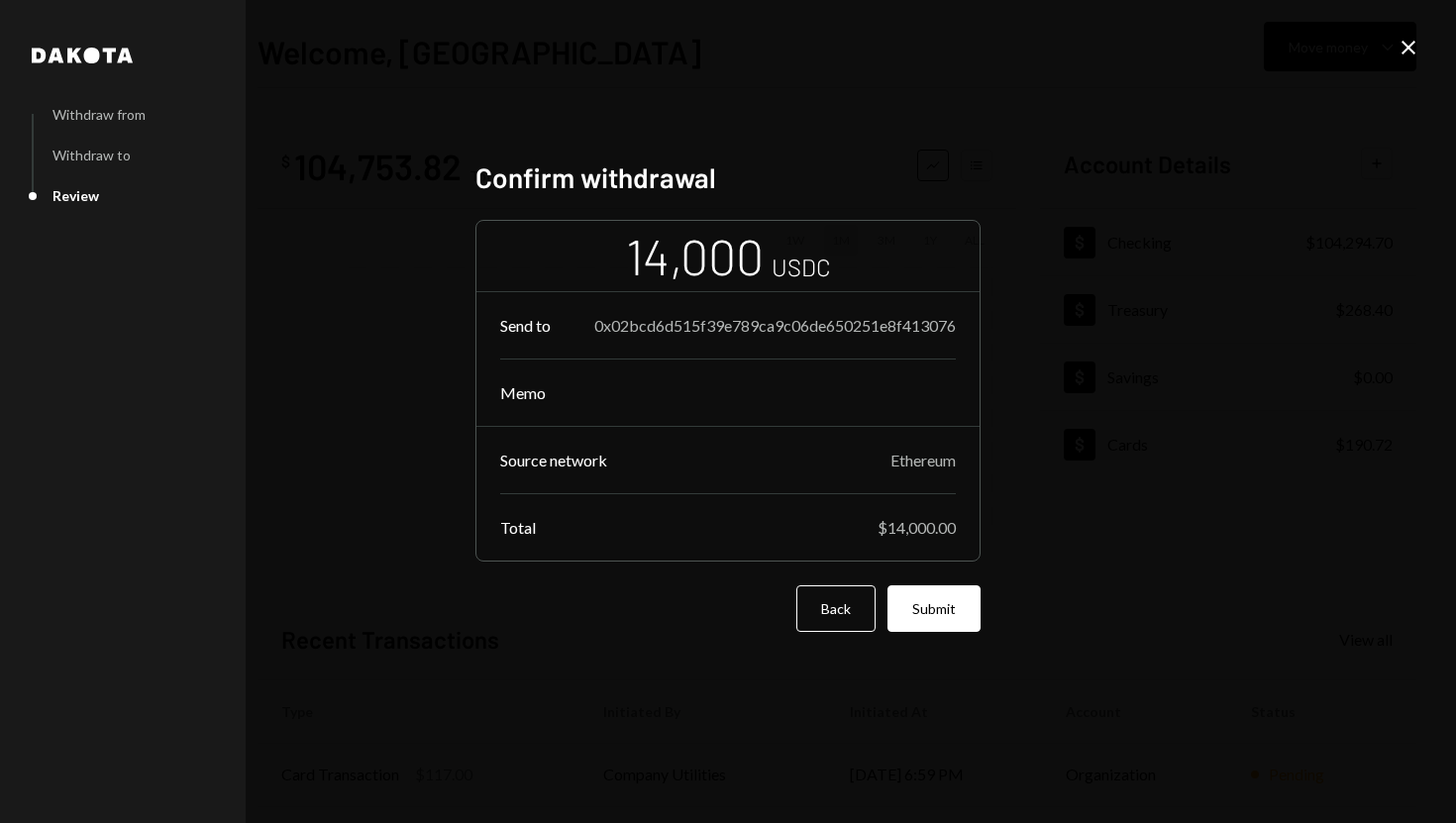 click on "Submit" at bounding box center (934, 608) 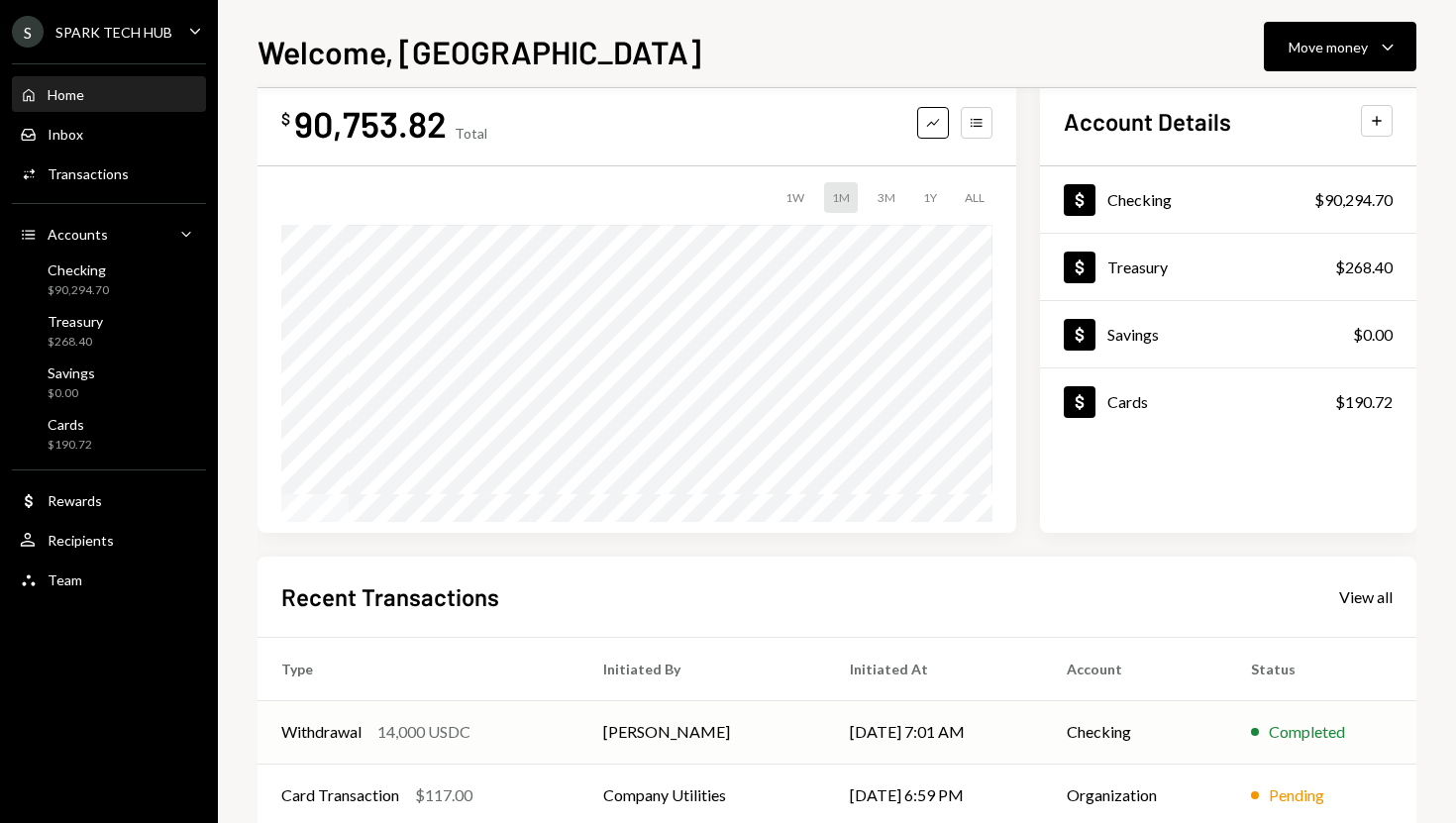 scroll, scrollTop: 0, scrollLeft: 0, axis: both 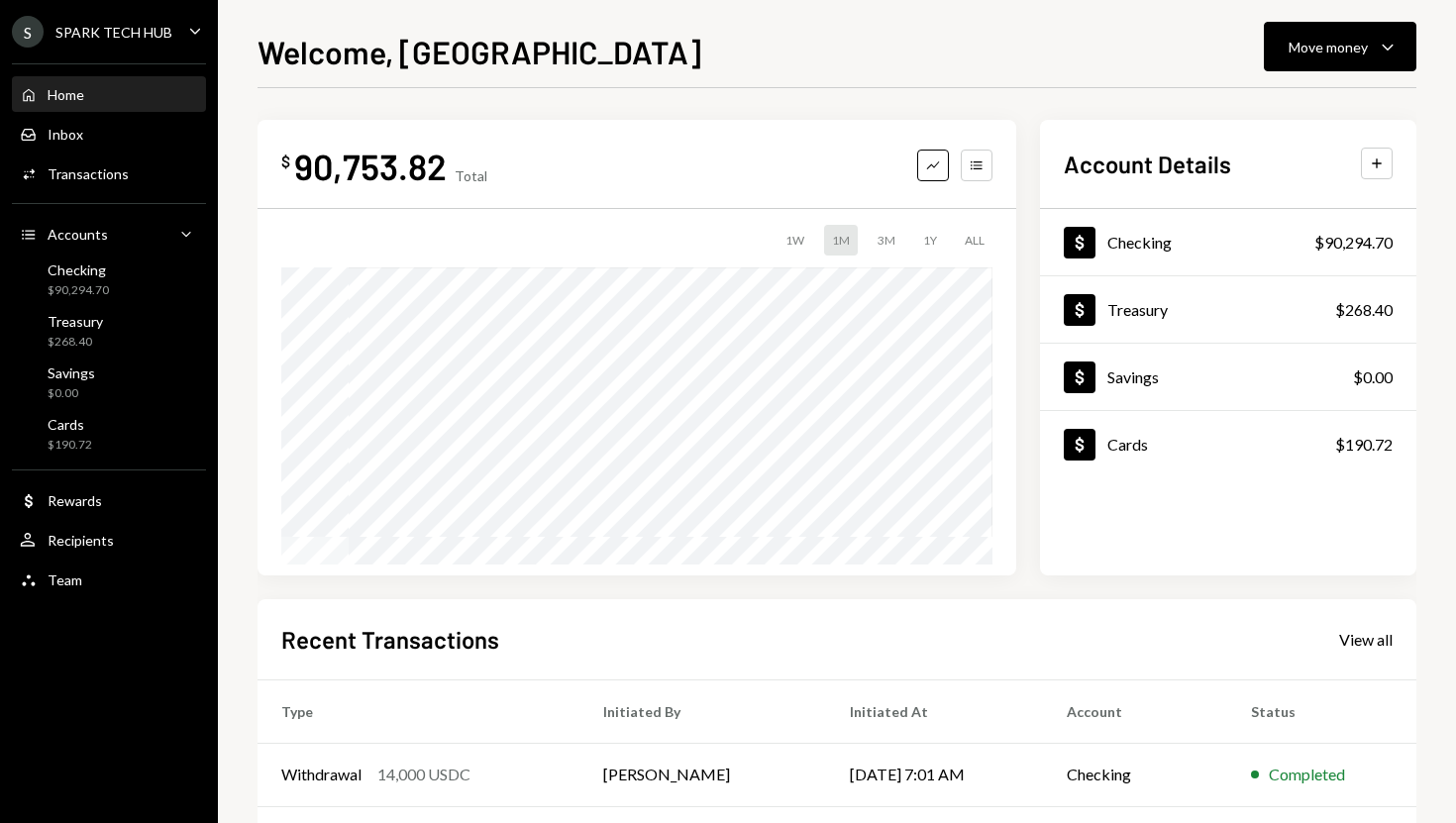 click on "Home Home" at bounding box center [109, 95] 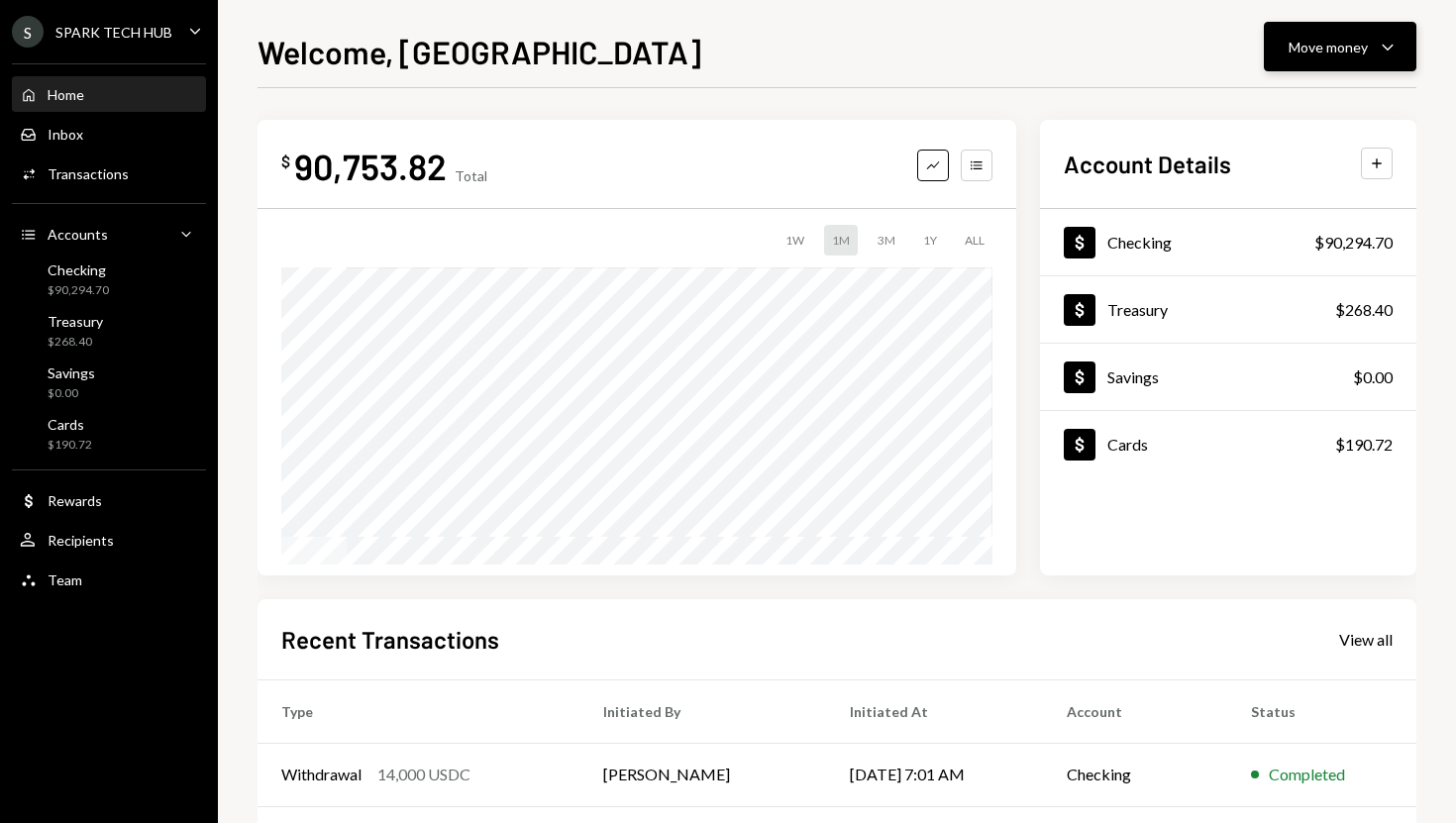 click on "Move money" at bounding box center (1328, 47) 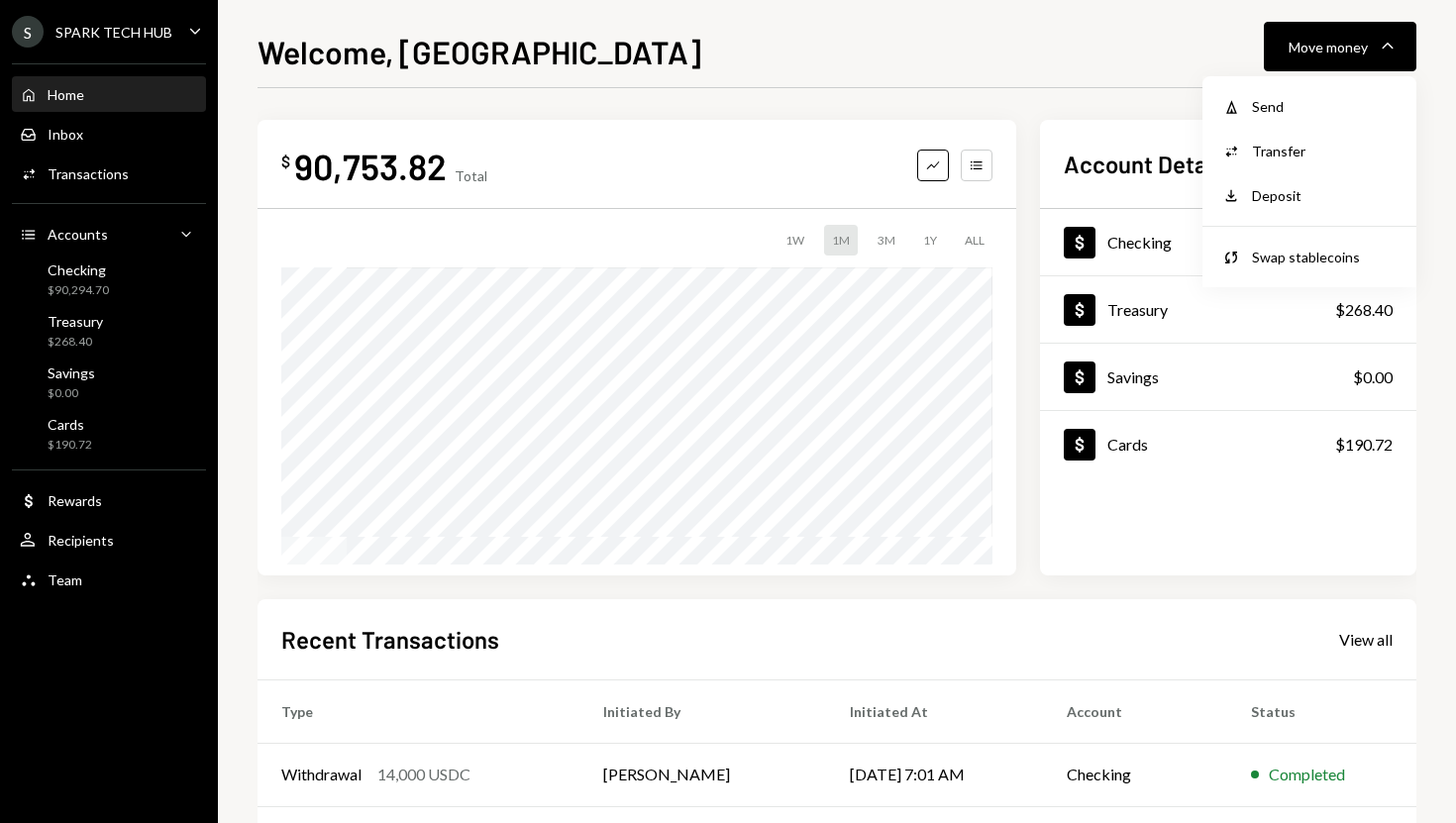 click on "S SPARK TECH HUB" at bounding box center [92, 32] 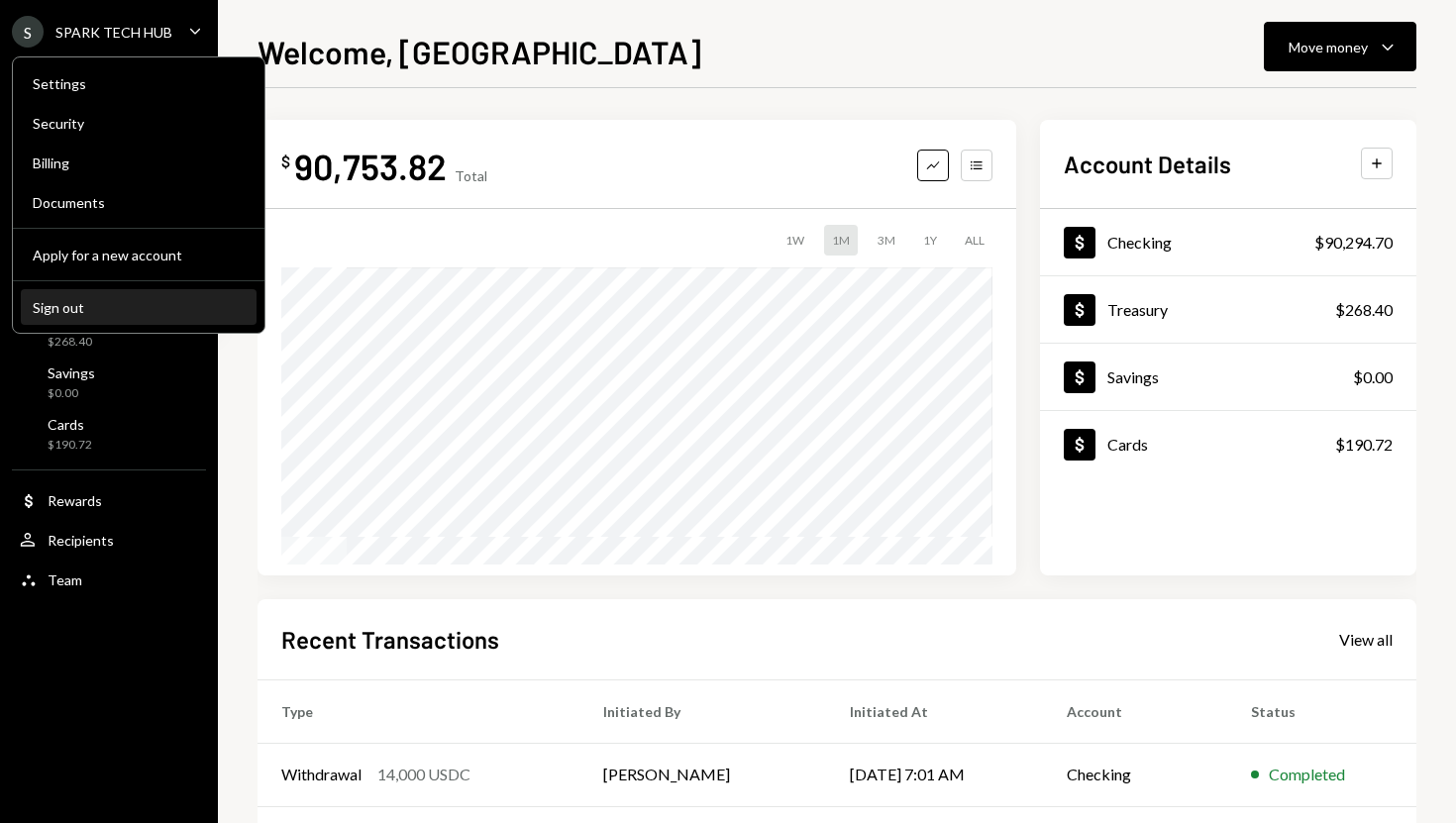 click on "Sign out" at bounding box center [139, 307] 